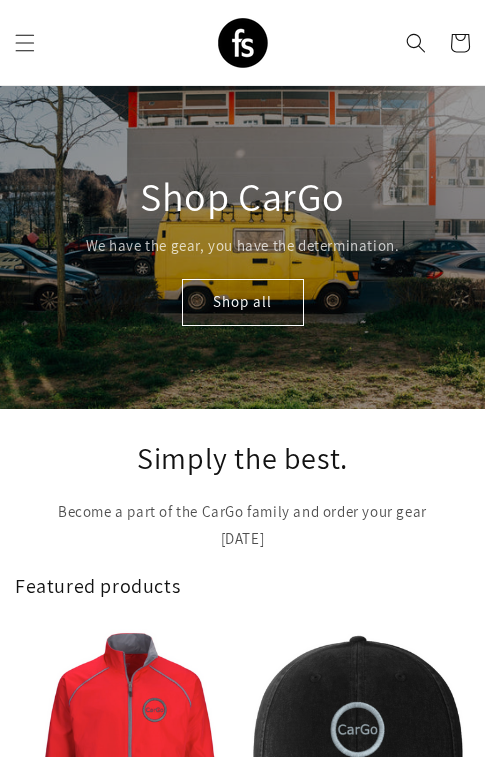 scroll, scrollTop: 0, scrollLeft: 0, axis: both 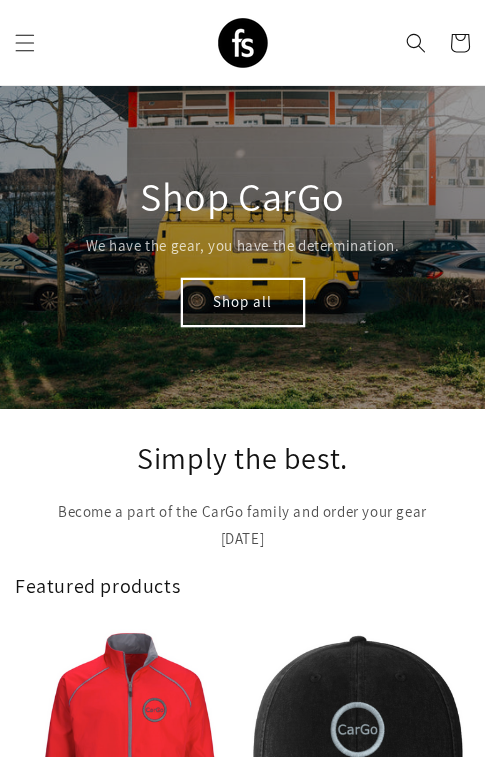 click on "Shop all" at bounding box center (243, 302) 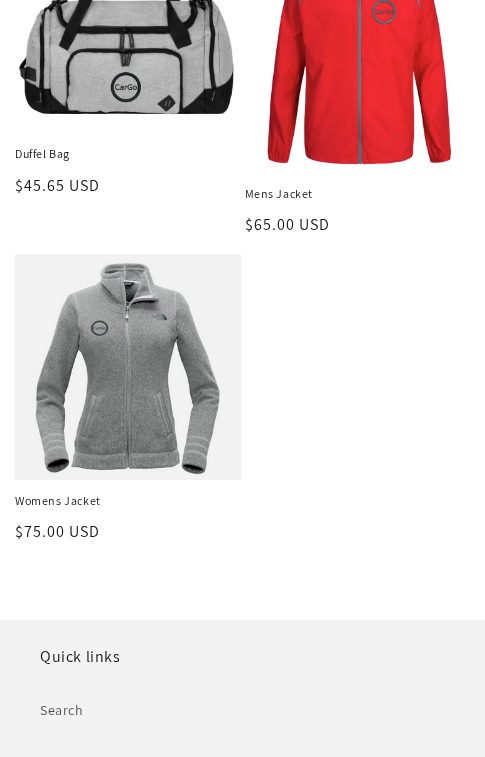 scroll, scrollTop: 659, scrollLeft: 0, axis: vertical 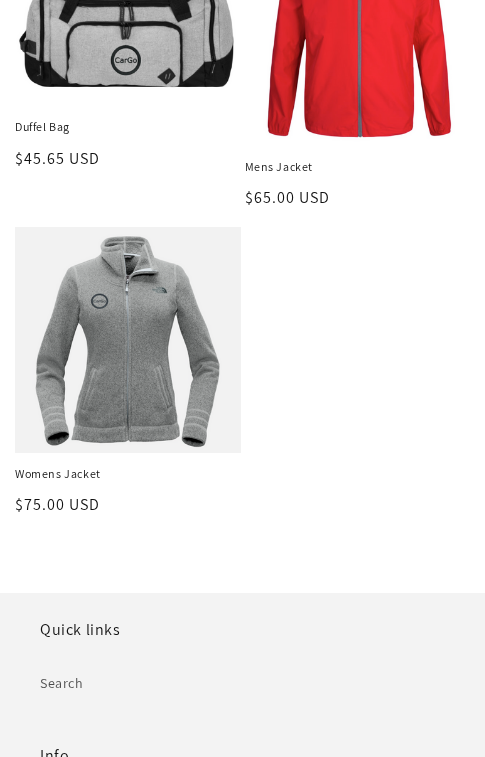 click on "Womens Jacket" at bounding box center [128, 474] 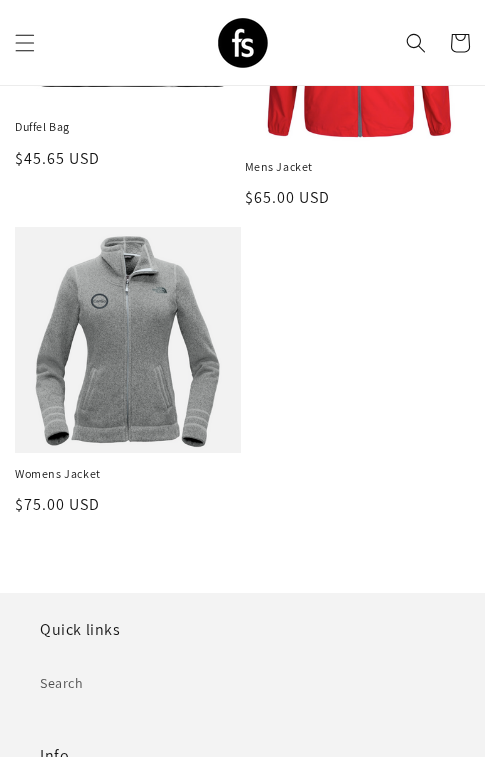 scroll, scrollTop: 344, scrollLeft: 0, axis: vertical 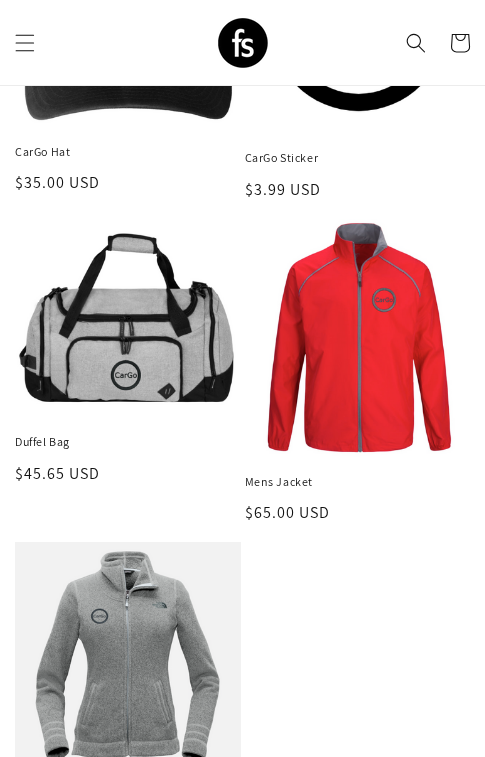 click on "Duffel Bag" at bounding box center (128, 442) 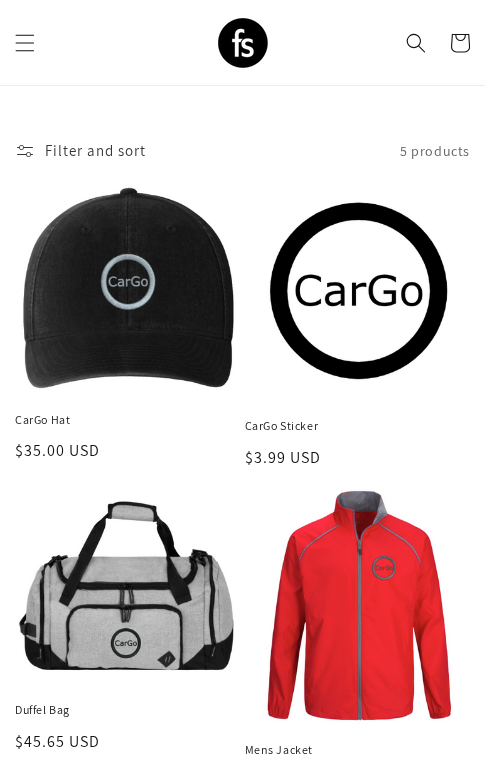 scroll, scrollTop: 29, scrollLeft: 0, axis: vertical 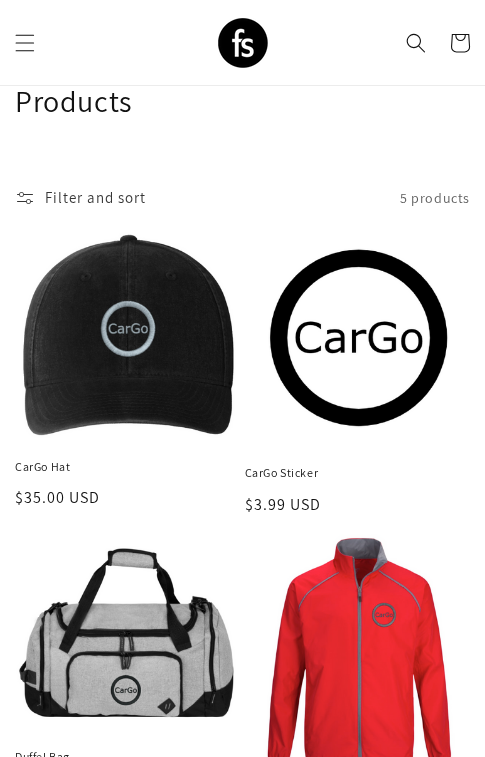 click on "CarGo Sticker" at bounding box center [358, 473] 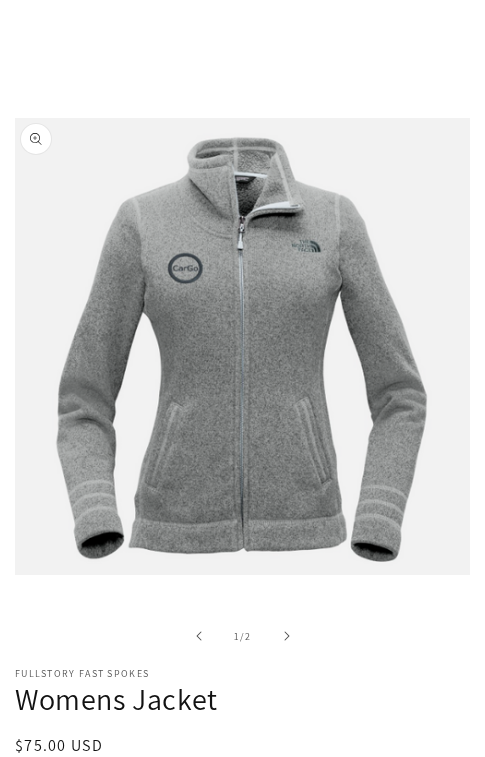 scroll, scrollTop: 247, scrollLeft: 0, axis: vertical 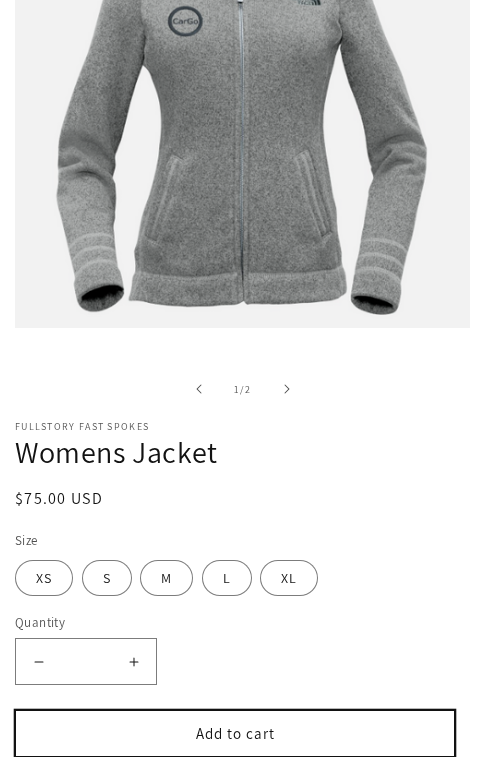 click on "Add to cart" at bounding box center (235, 733) 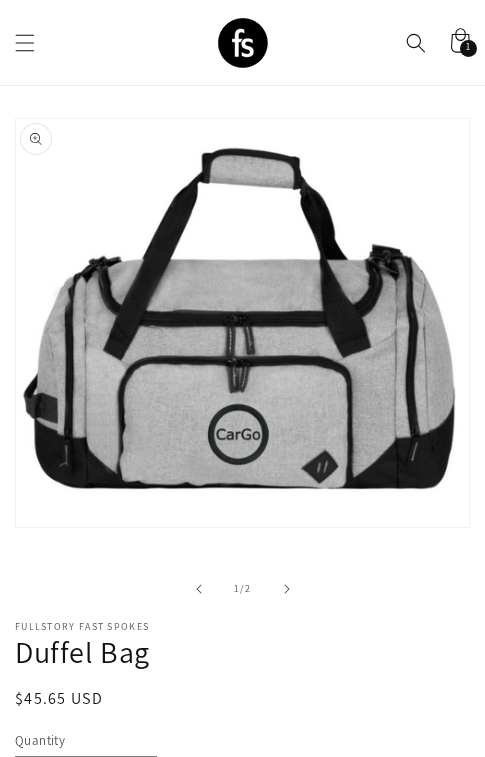 scroll, scrollTop: 0, scrollLeft: 0, axis: both 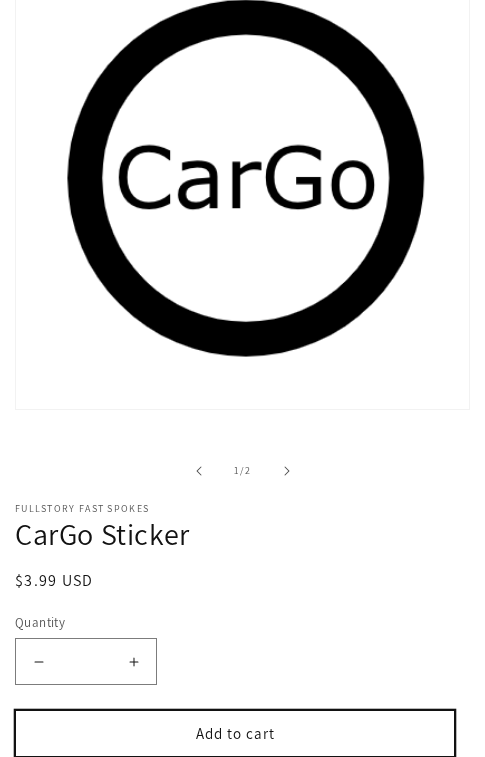 click on "Add to cart" at bounding box center [235, 733] 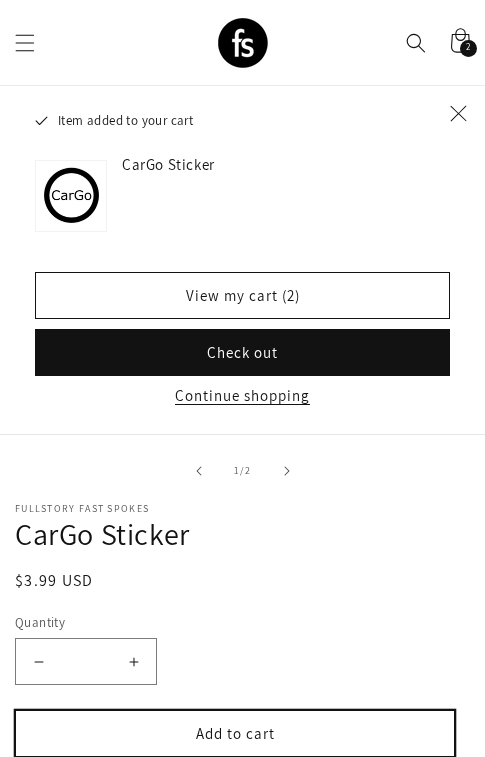 click on "Add to cart" at bounding box center [235, 733] 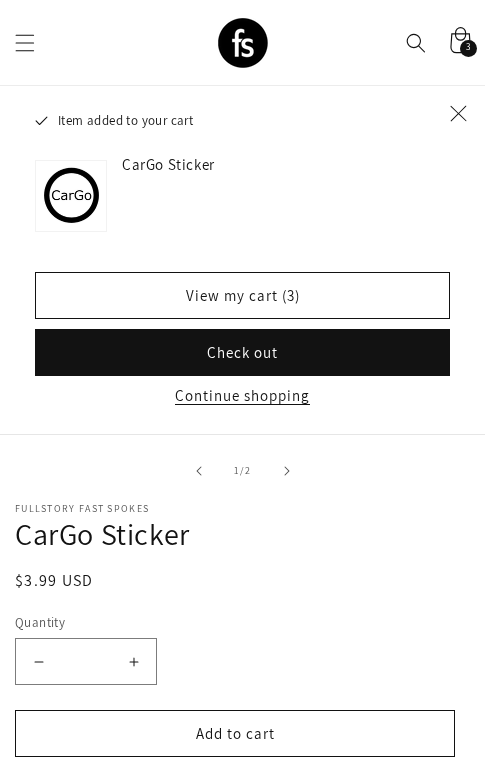 click 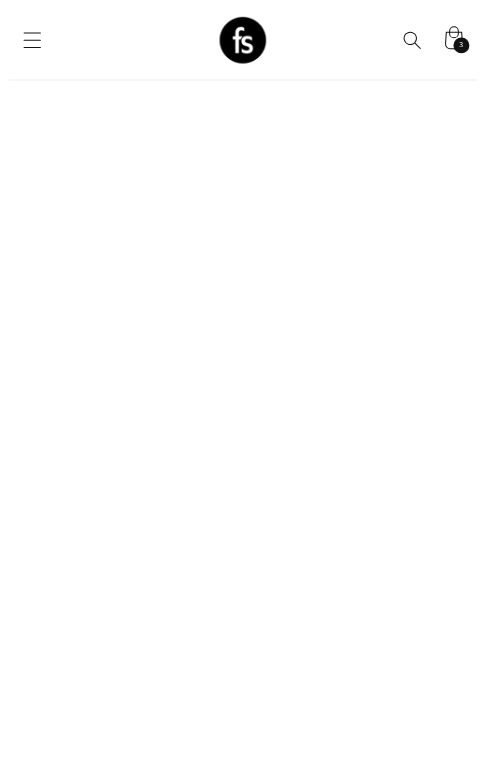 scroll, scrollTop: 0, scrollLeft: 0, axis: both 